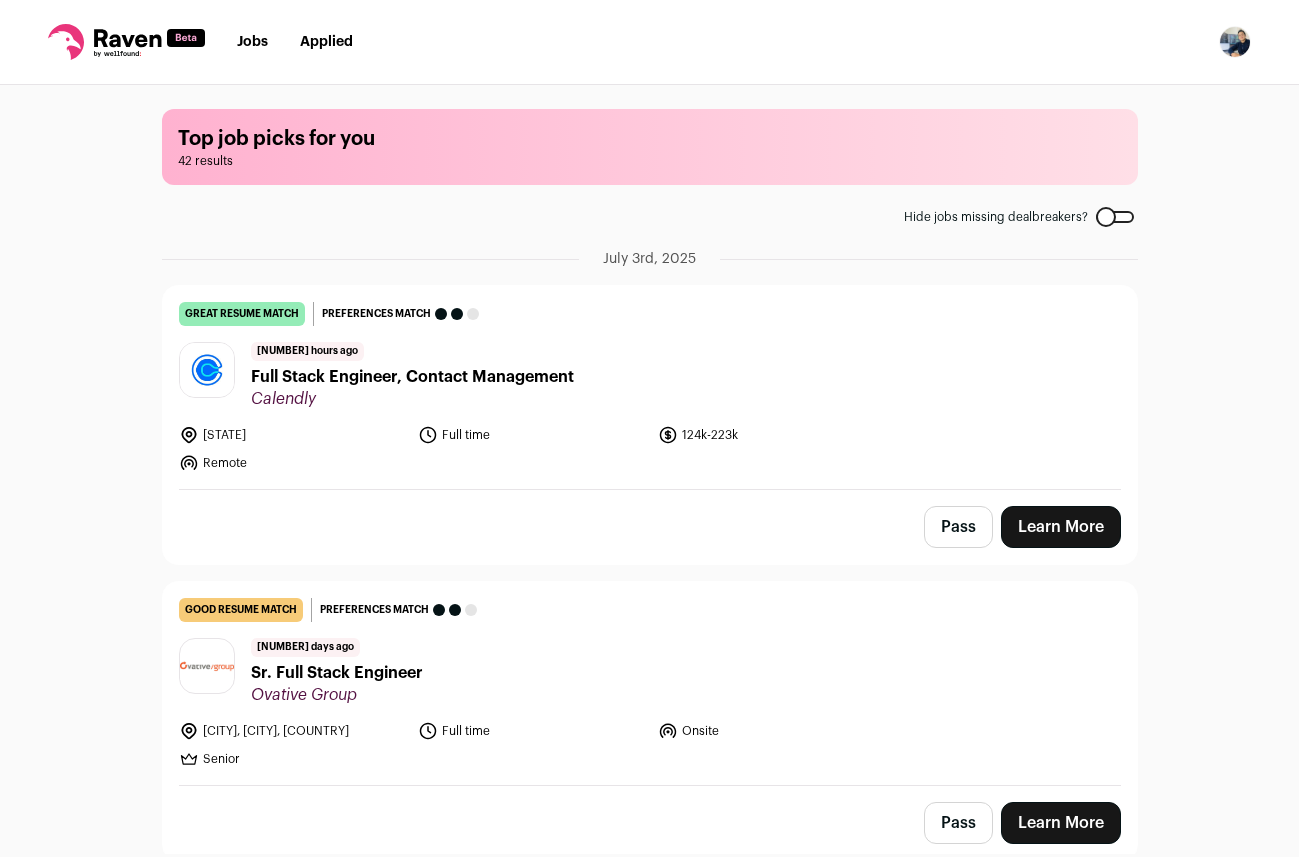 scroll, scrollTop: 0, scrollLeft: 0, axis: both 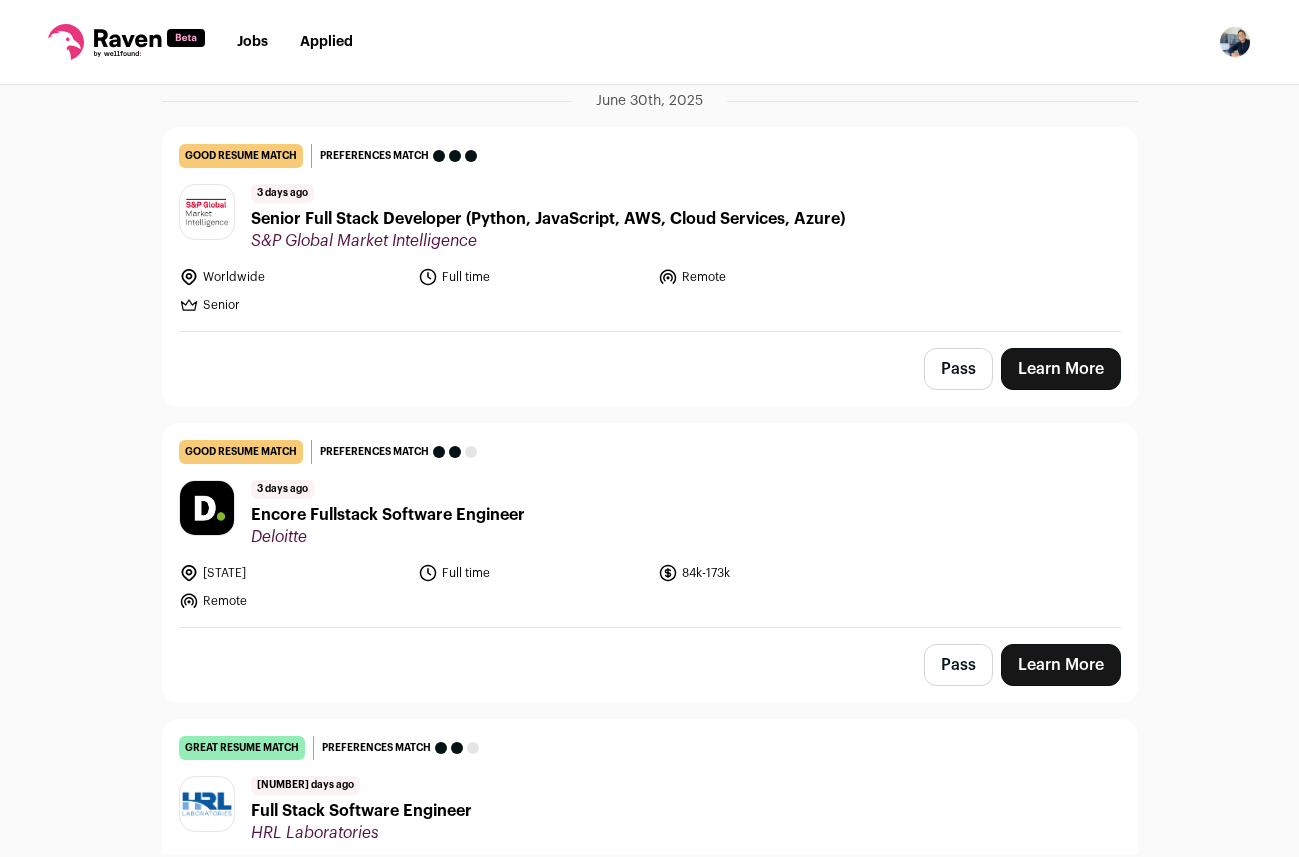 click on "Encore Fullstack Software Engineer" at bounding box center (388, 503) 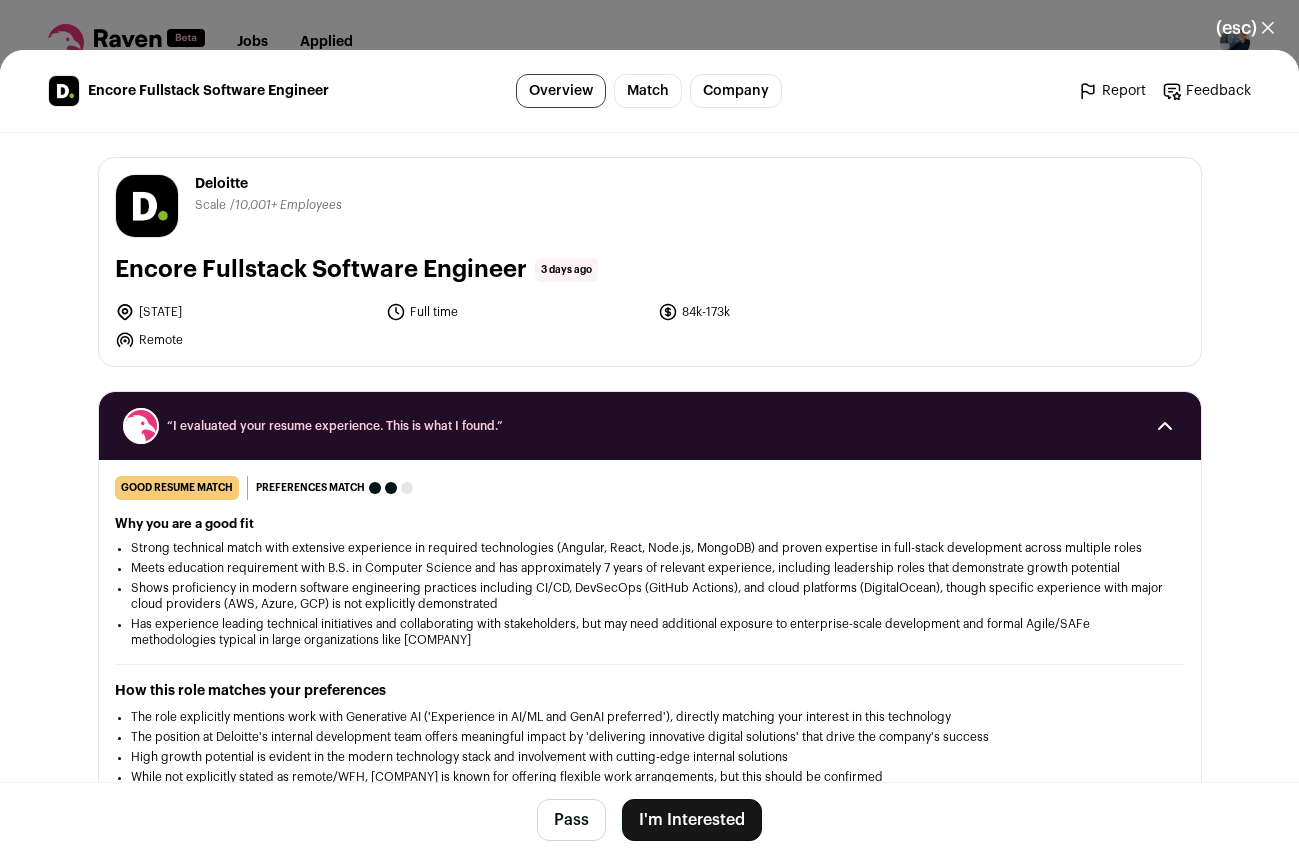 click on "I'm Interested" at bounding box center (692, 820) 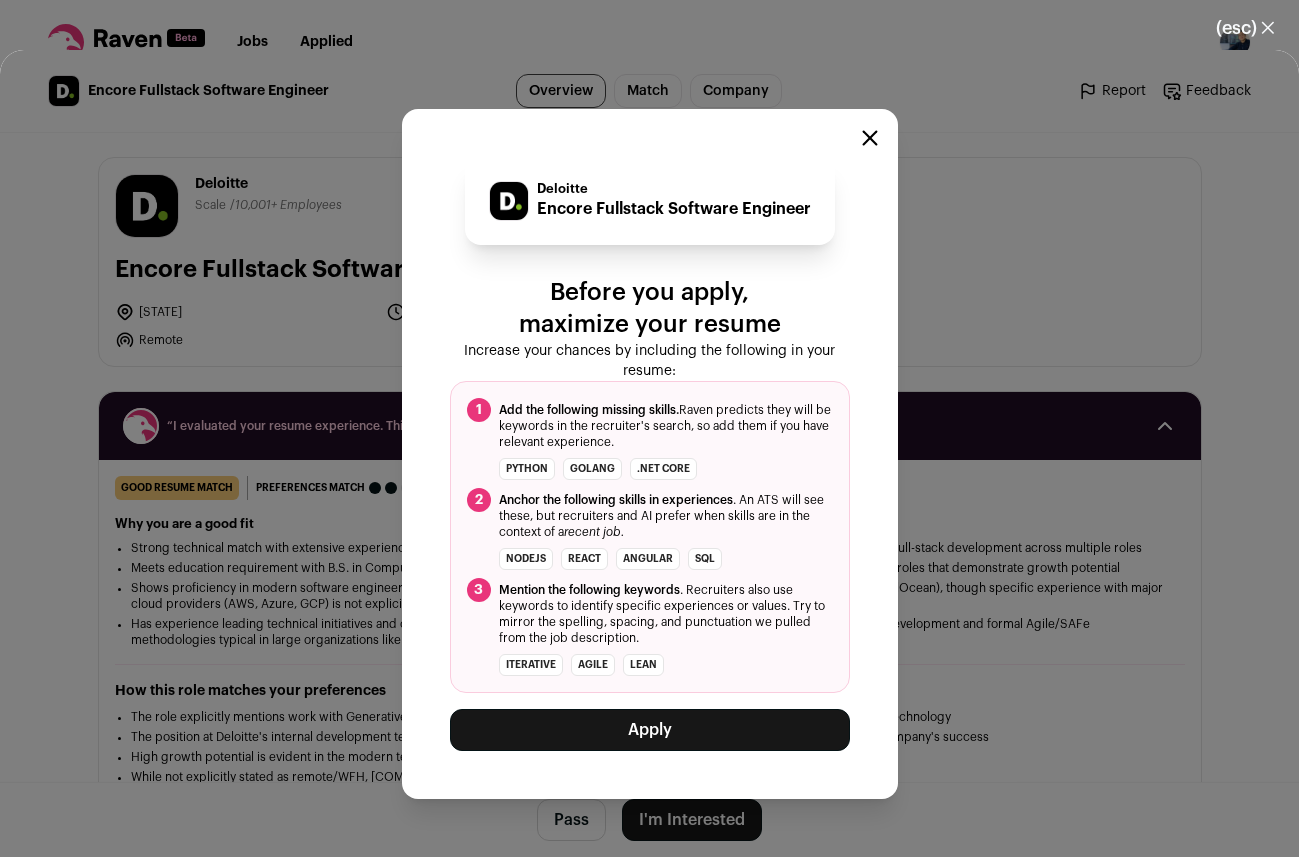 click on "Apply" at bounding box center [650, 730] 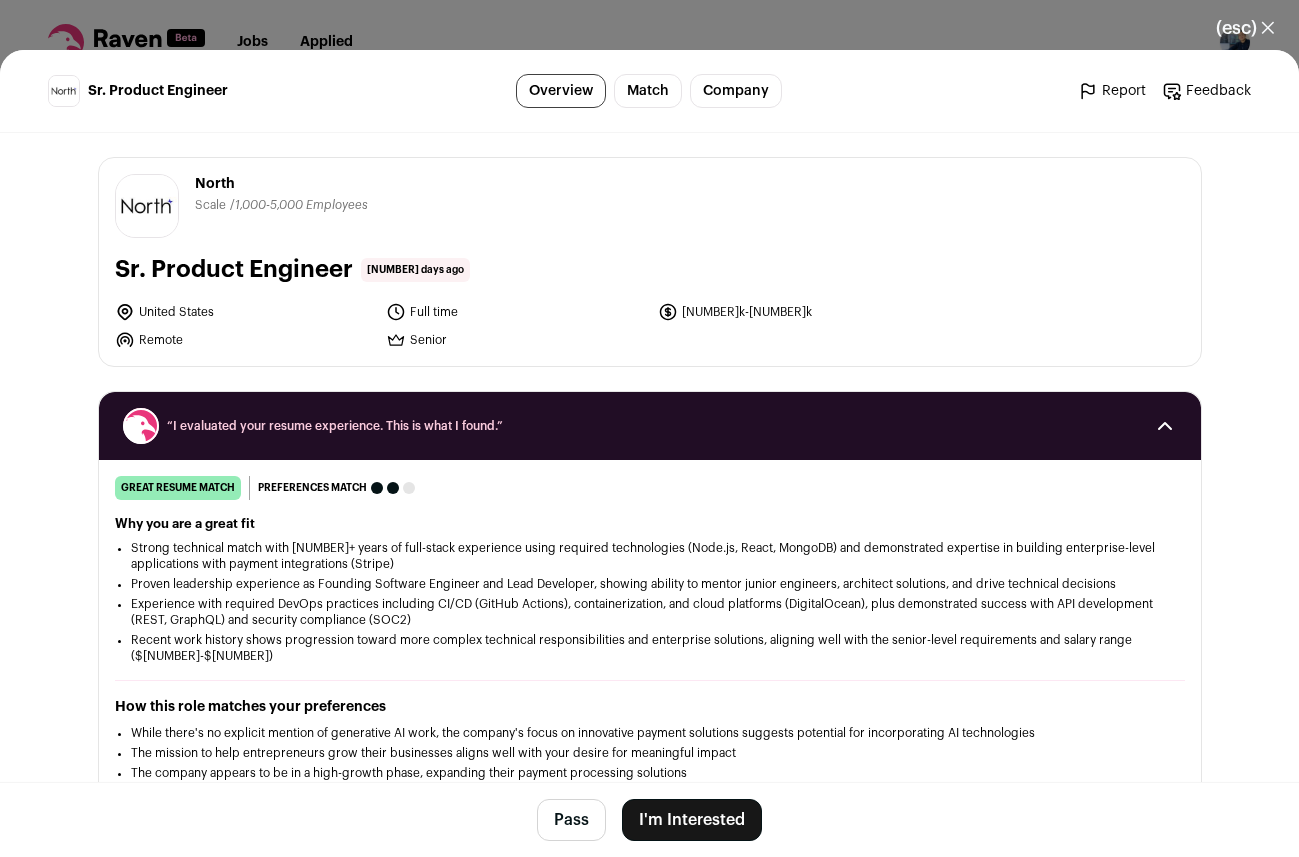 scroll, scrollTop: 0, scrollLeft: 0, axis: both 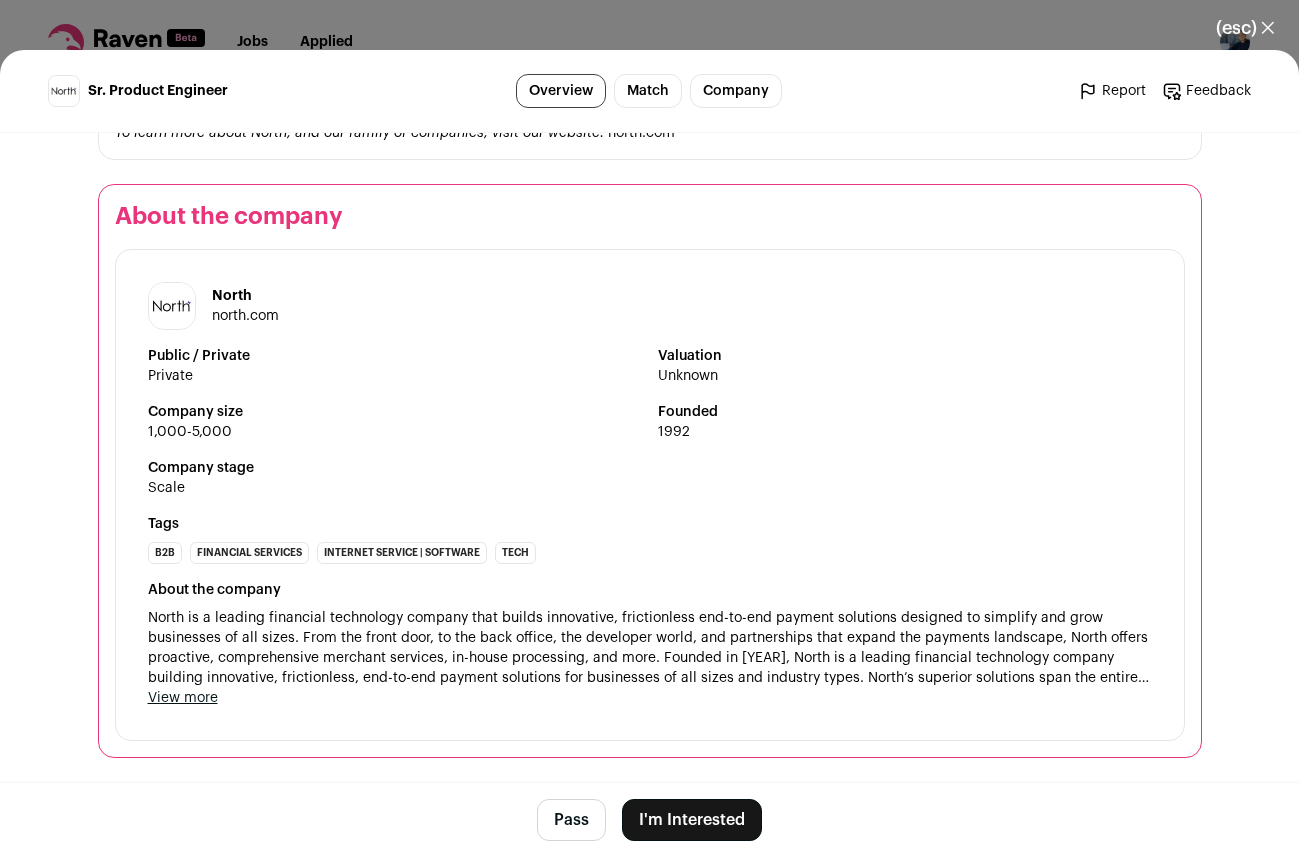 click on "north.com" at bounding box center [245, 316] 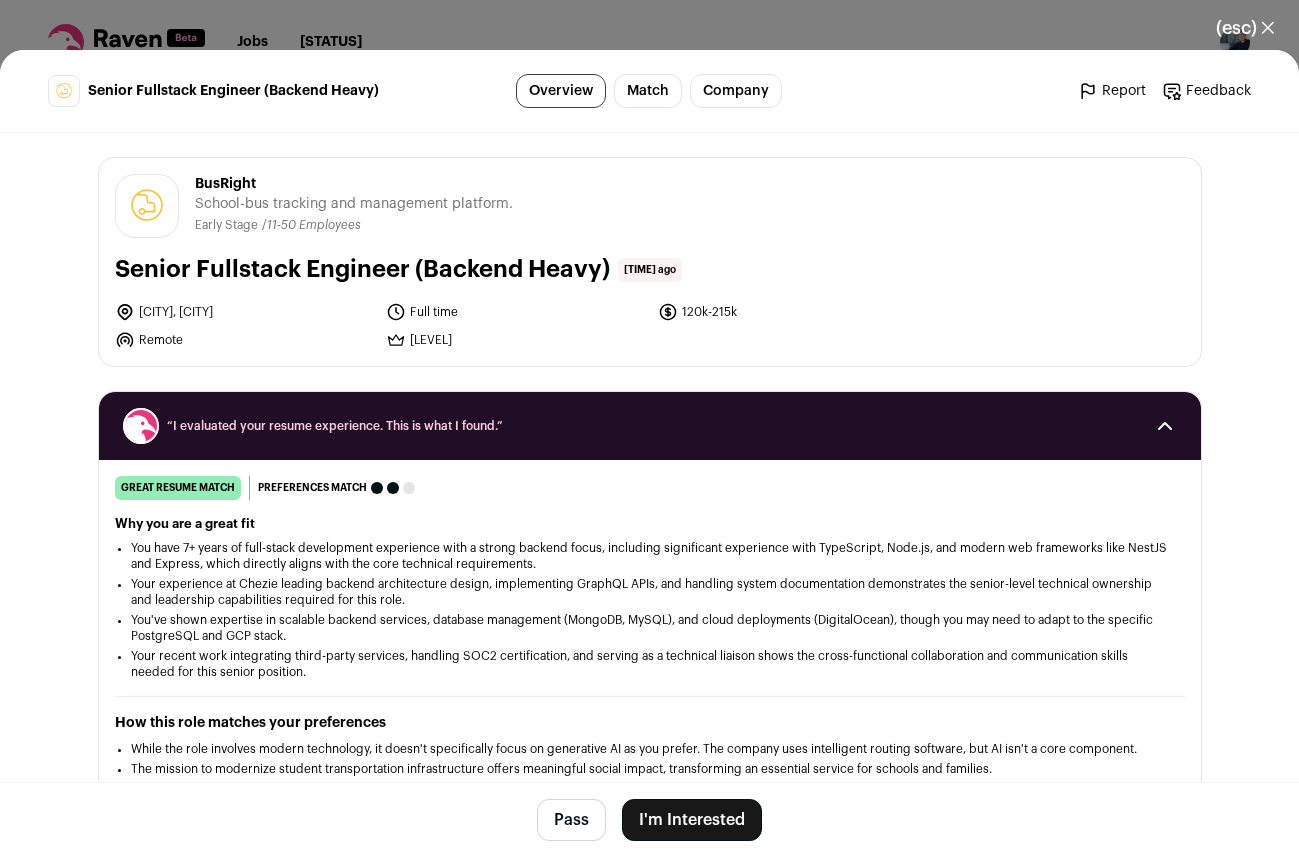 scroll, scrollTop: 0, scrollLeft: 0, axis: both 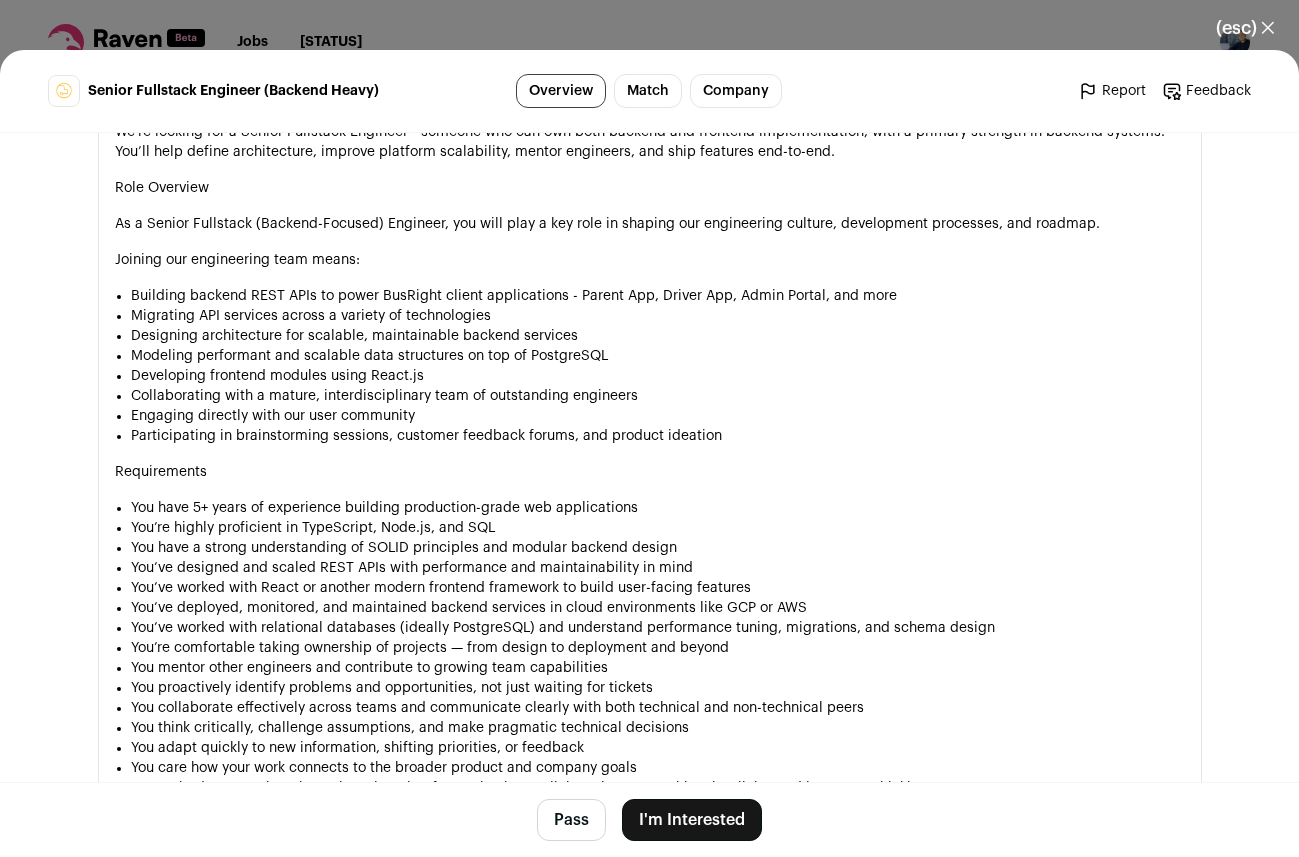 click on "I'm Interested" at bounding box center [692, 820] 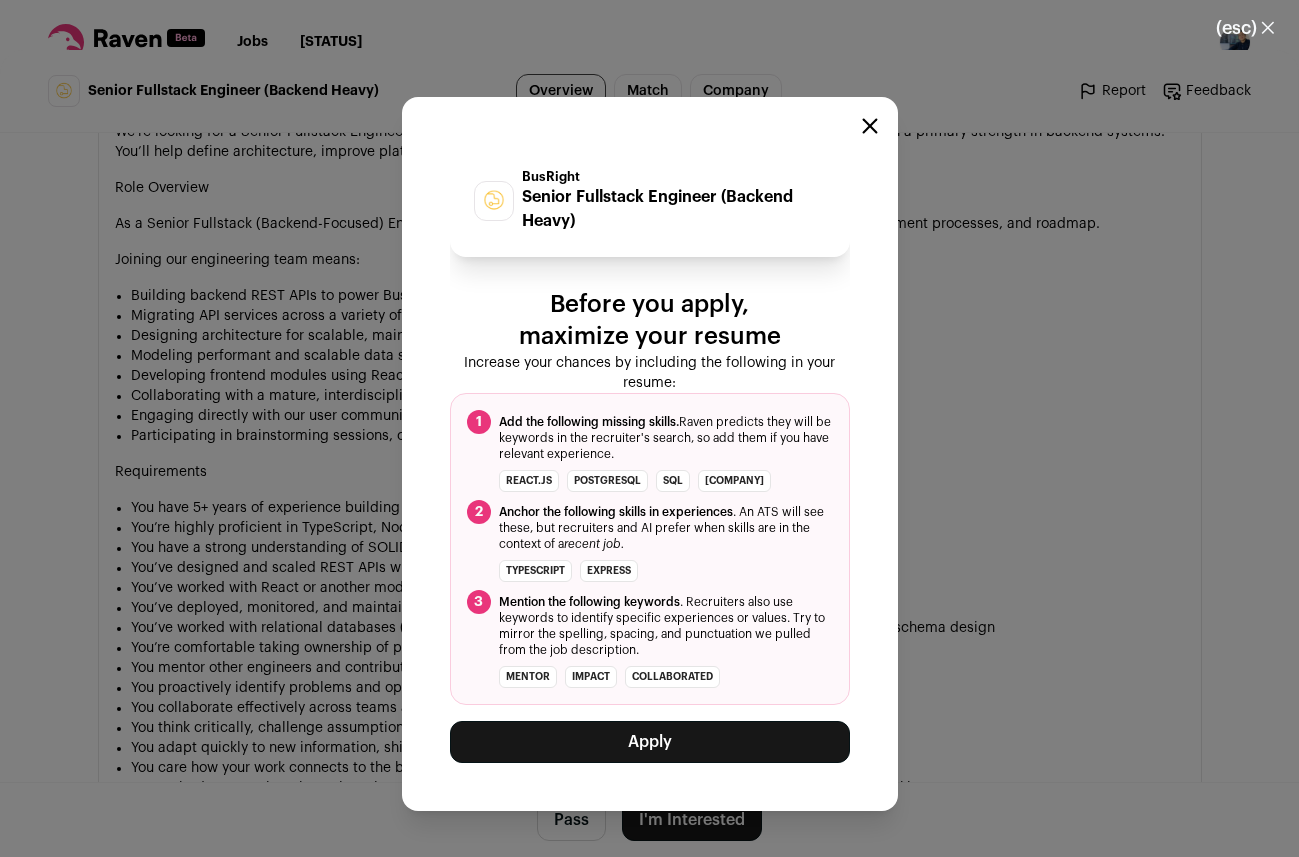 scroll, scrollTop: 1247, scrollLeft: 0, axis: vertical 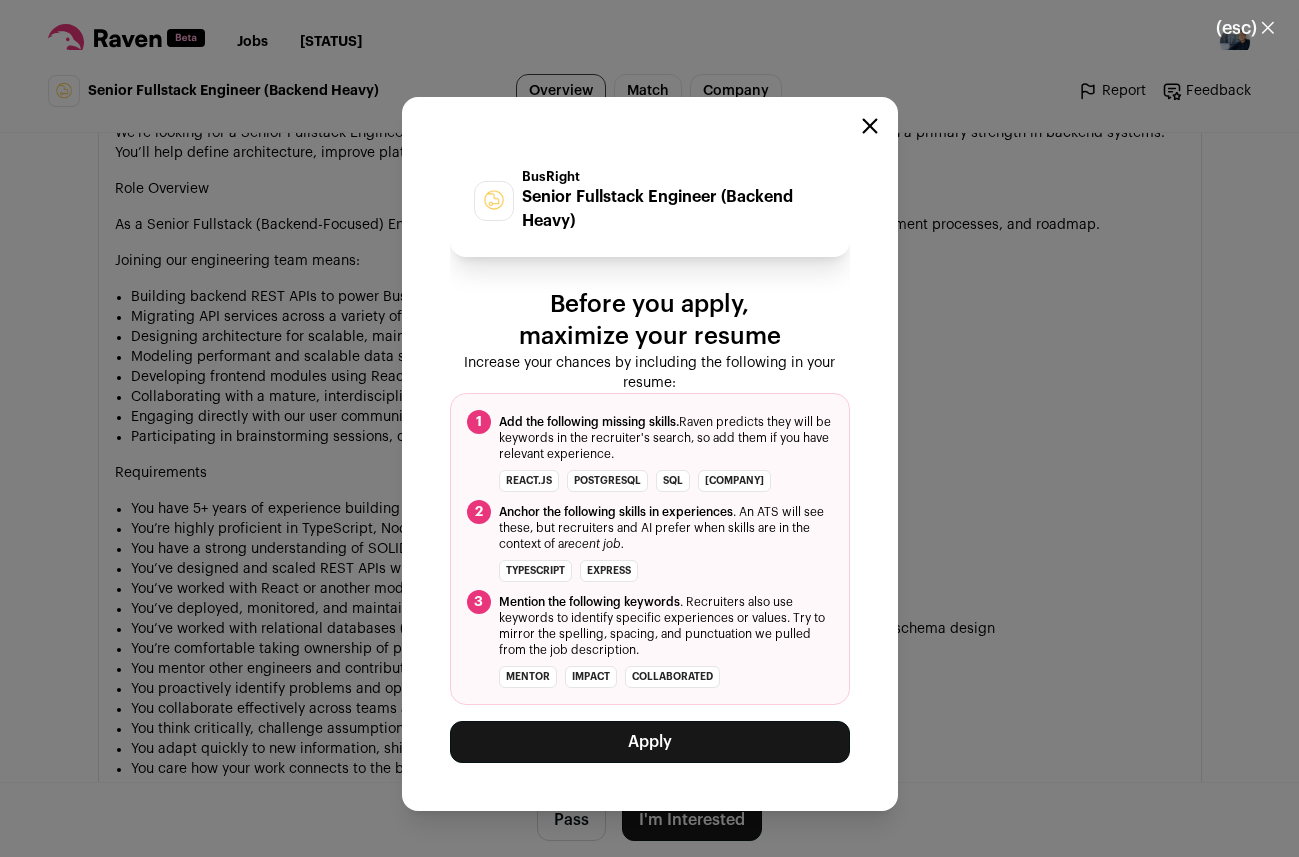 click on "Apply" at bounding box center (650, 742) 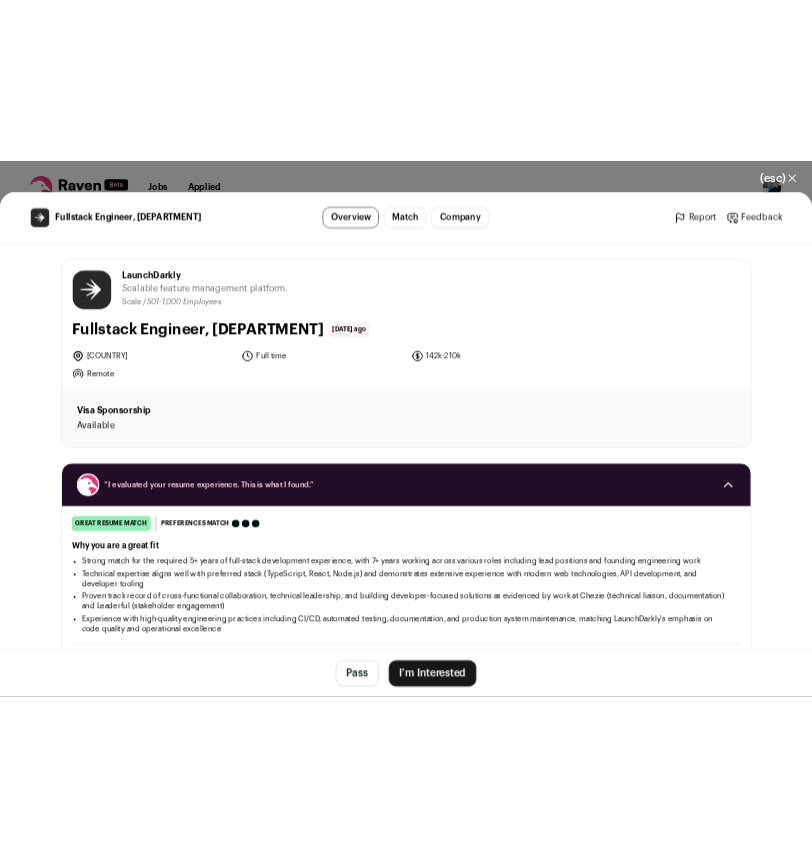 scroll, scrollTop: 0, scrollLeft: 0, axis: both 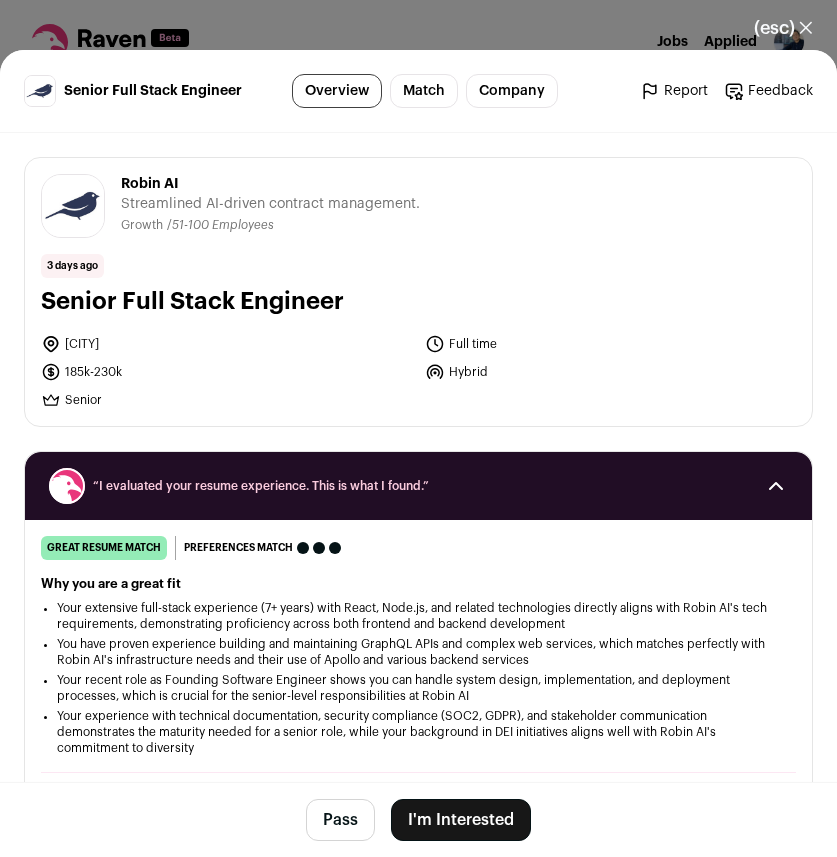 click on "Streamlined AI-driven contract management." at bounding box center (270, 204) 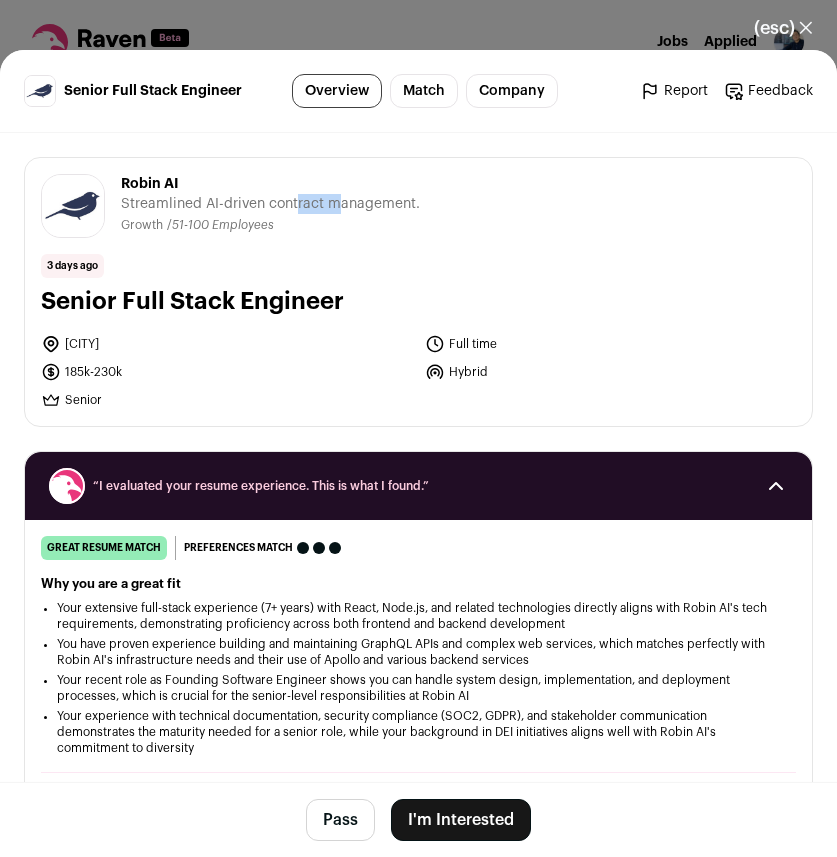 click on "Streamlined AI-driven contract management." at bounding box center (270, 204) 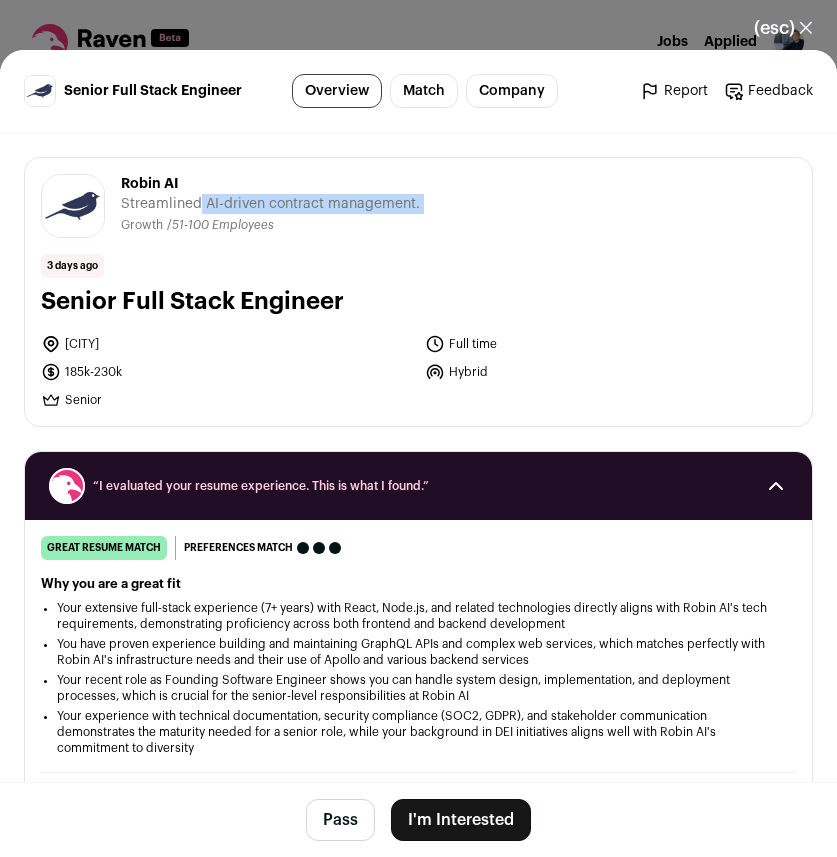 click on "Streamlined AI-driven contract management." at bounding box center [270, 204] 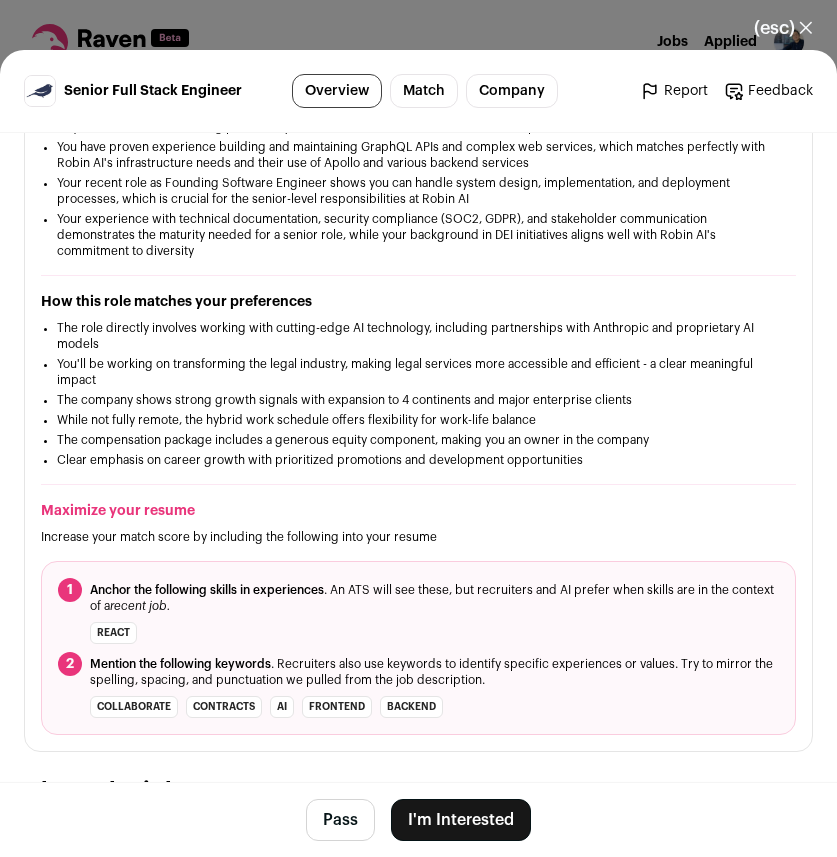 scroll, scrollTop: 499, scrollLeft: 0, axis: vertical 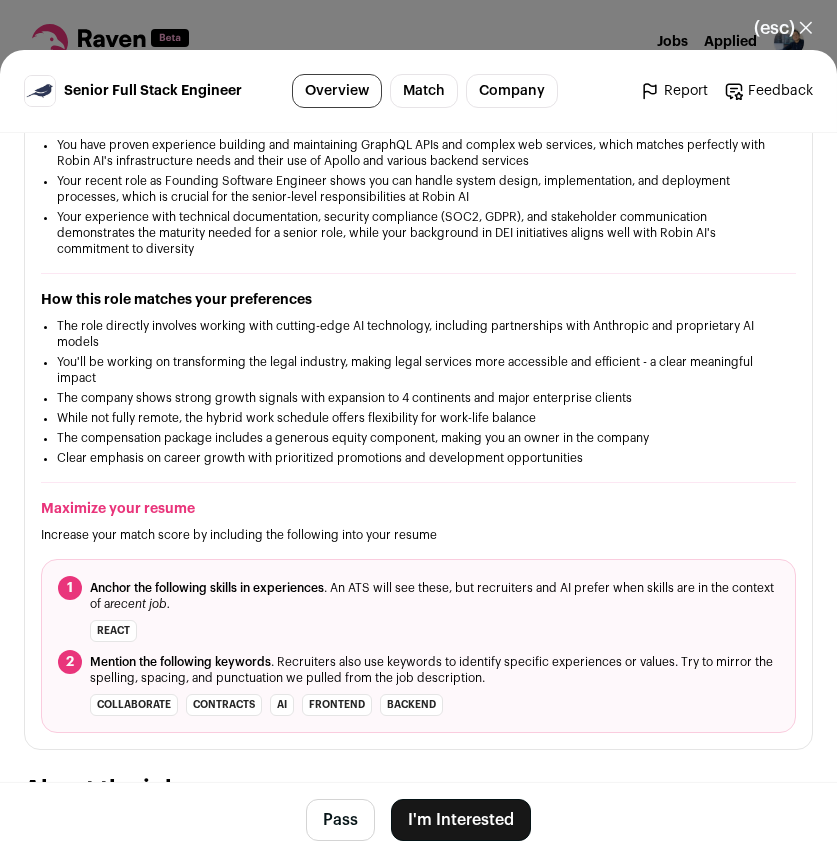 click on "I'm Interested" at bounding box center [461, 820] 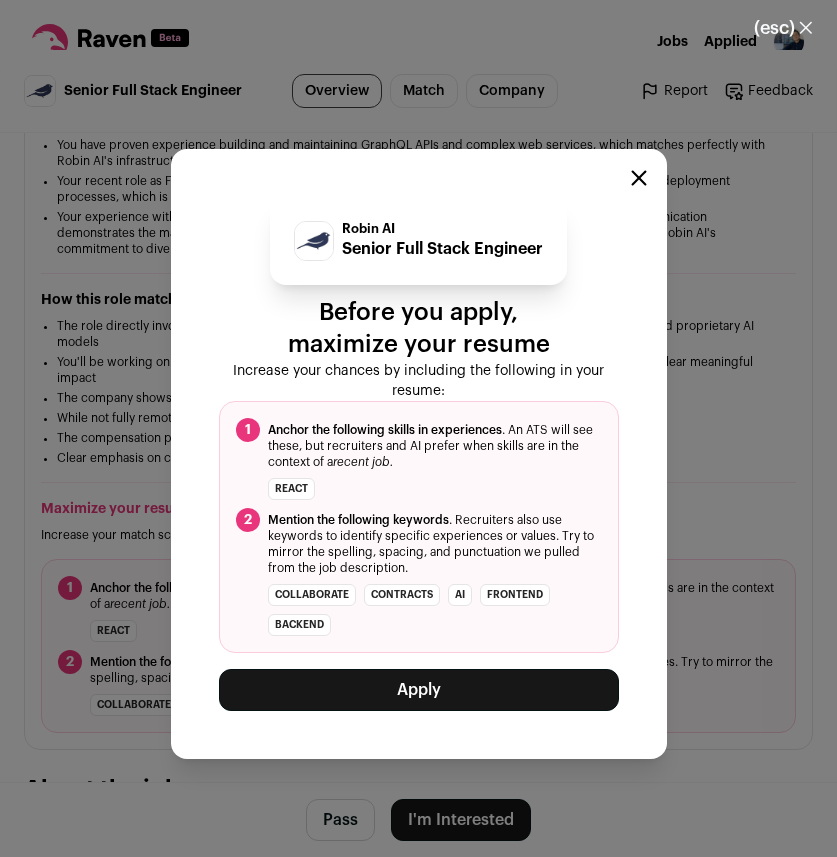 click on "Apply" at bounding box center [419, 690] 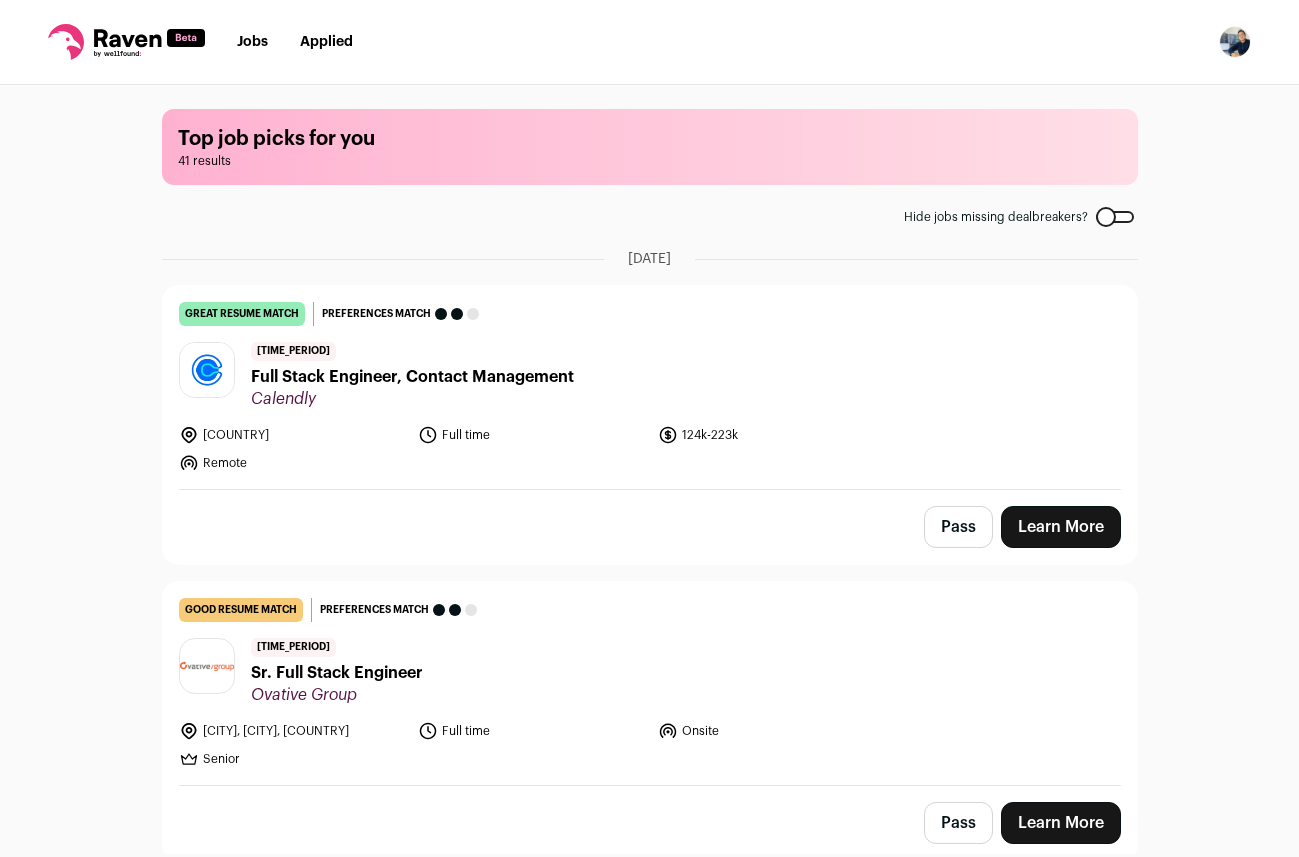 scroll, scrollTop: 0, scrollLeft: 0, axis: both 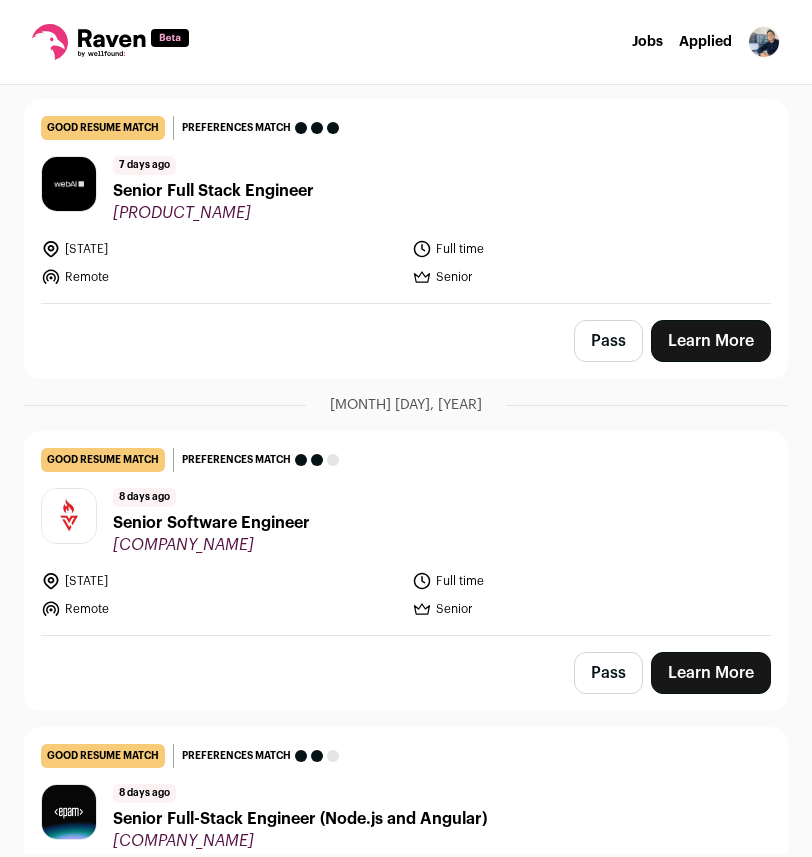 click on "good resume match
You meet the must-have requirements but are missing some nice-to-haves or don't strongly match the job responsibilities. These issues are usually fixable with some resume edits.
Preferences match
This job meets your dealbreakers but is missing one or more of your nice-to-haves
8 days ago
Senior Software Engineer
LeadVenture
United States
Full time
Remote" at bounding box center (406, 557) 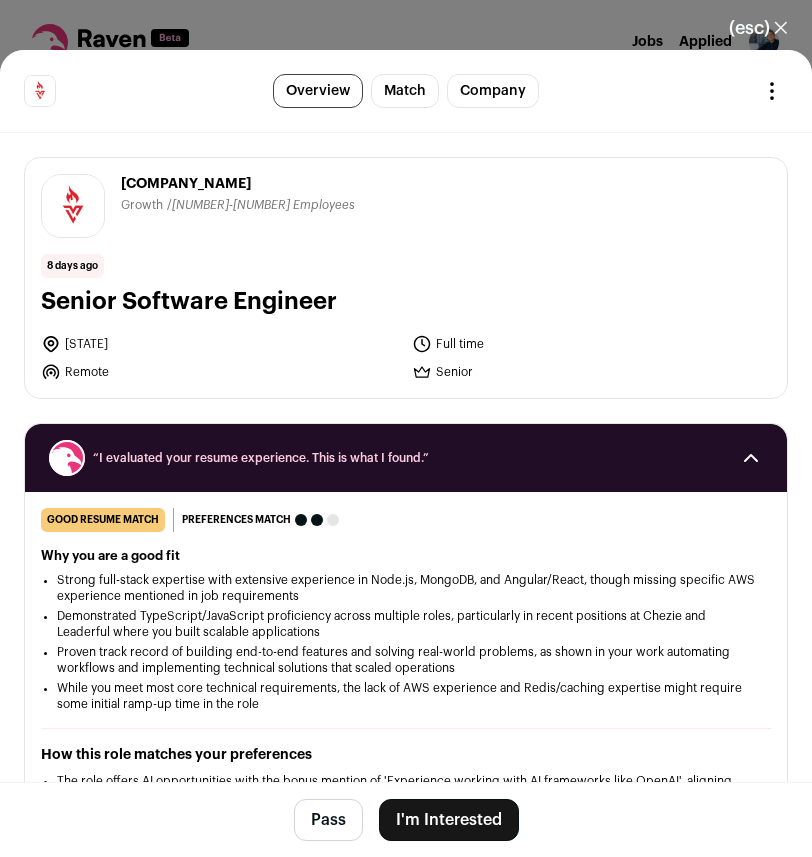 click on "(esc) ✕
Senior Software Engineer
Overview
Match
Company
Report
Feedback
Report
Feedback
LeadVenture
leadventure.com
2020" at bounding box center [406, 428] 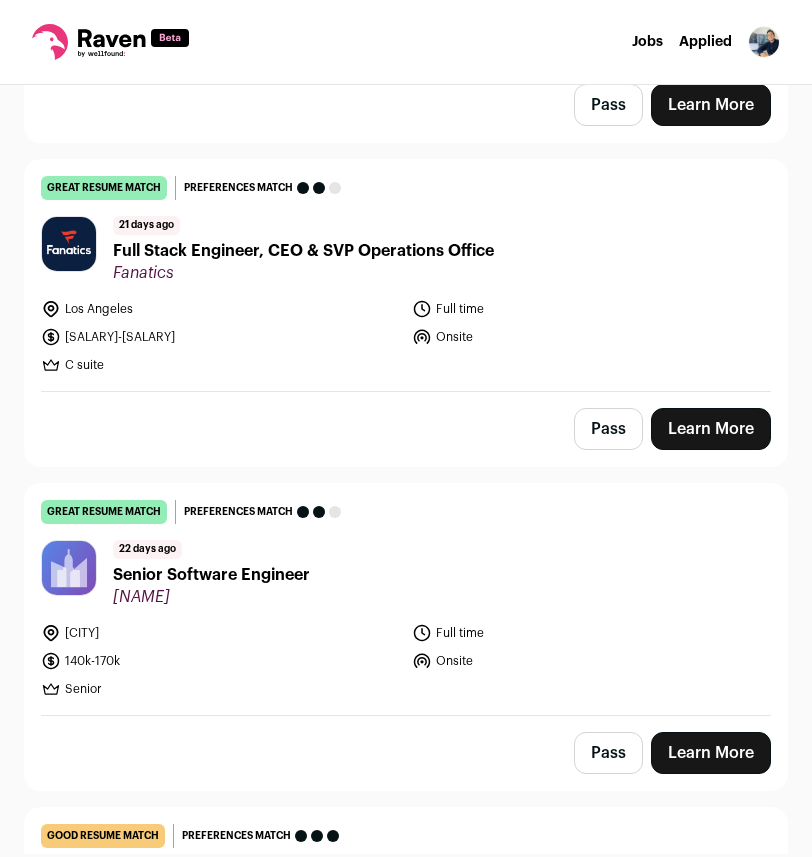 scroll, scrollTop: 11557, scrollLeft: 0, axis: vertical 